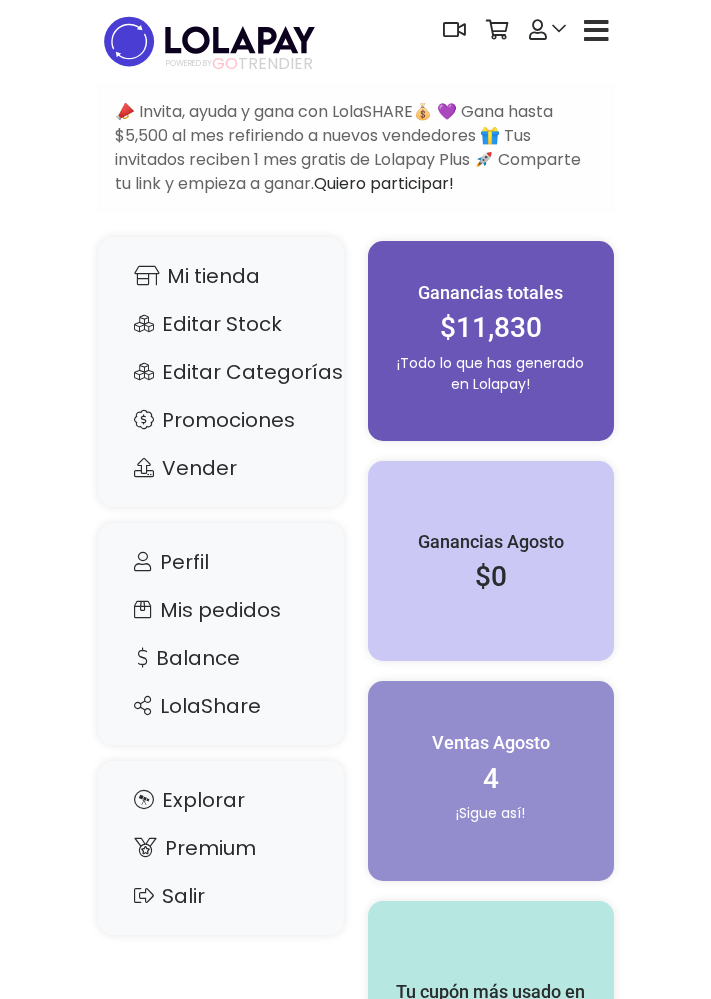 scroll, scrollTop: 0, scrollLeft: 0, axis: both 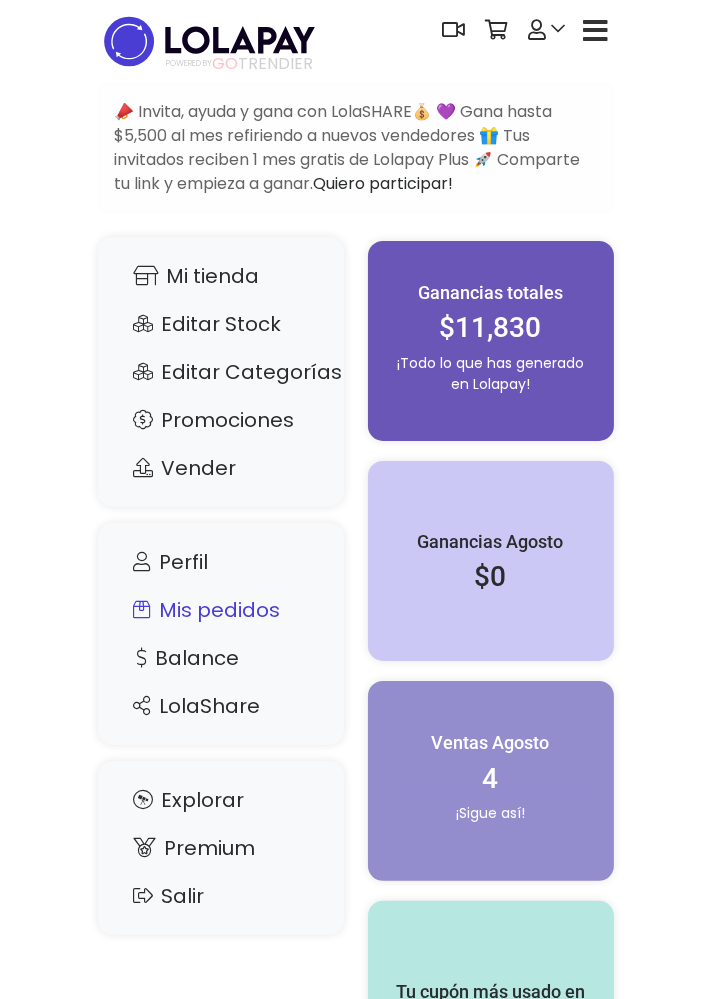 click on "Mis pedidos" at bounding box center [221, 610] 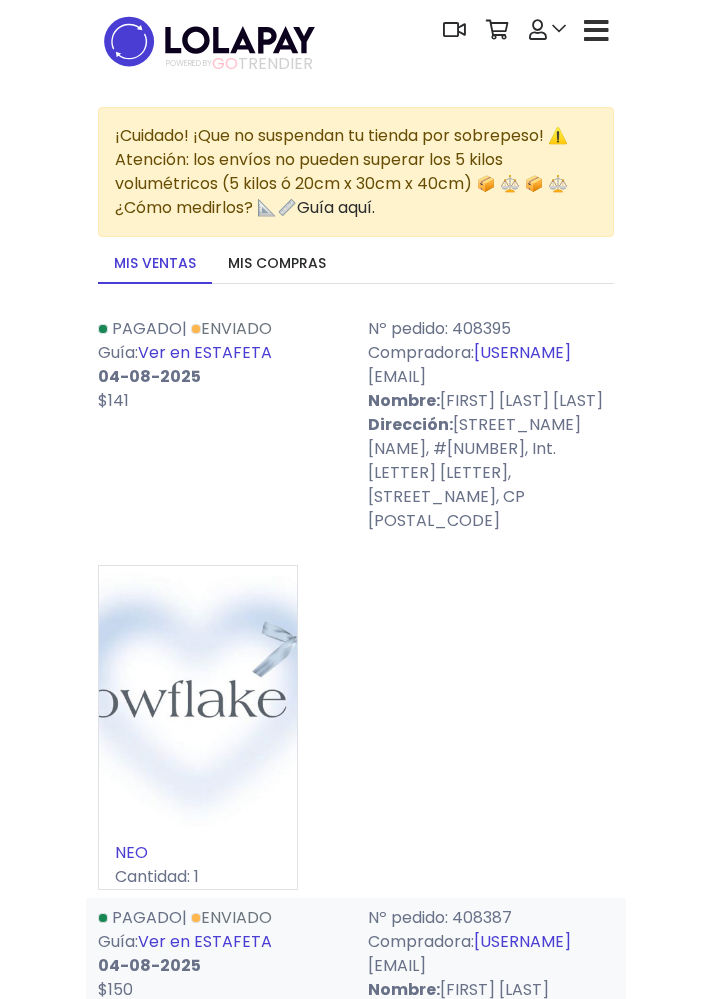 scroll, scrollTop: 0, scrollLeft: 0, axis: both 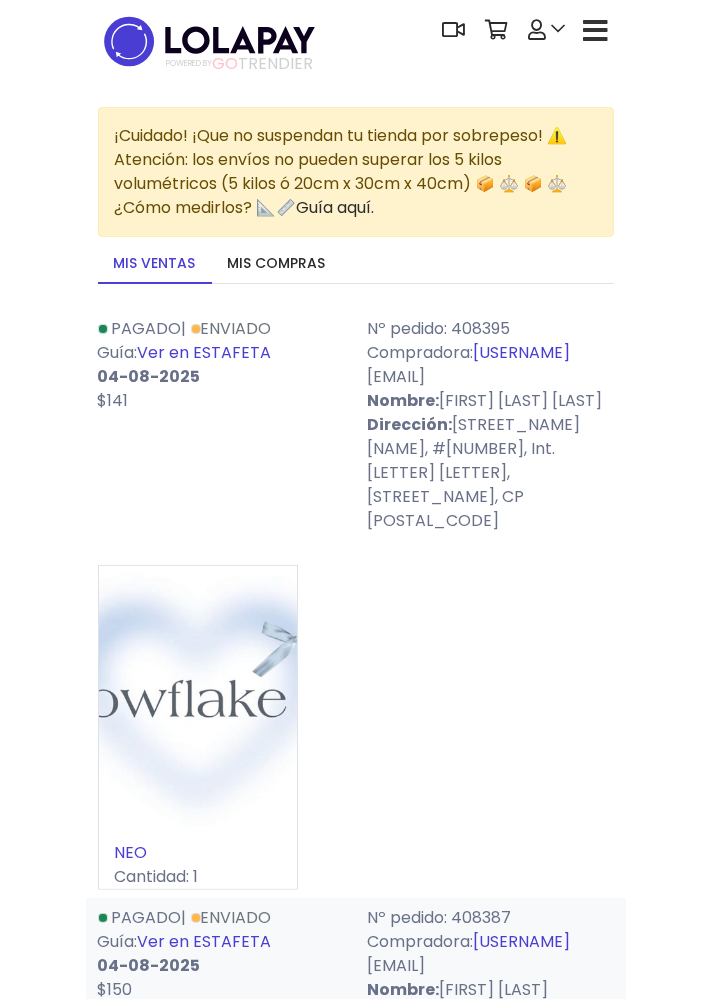 click at bounding box center (596, 31) 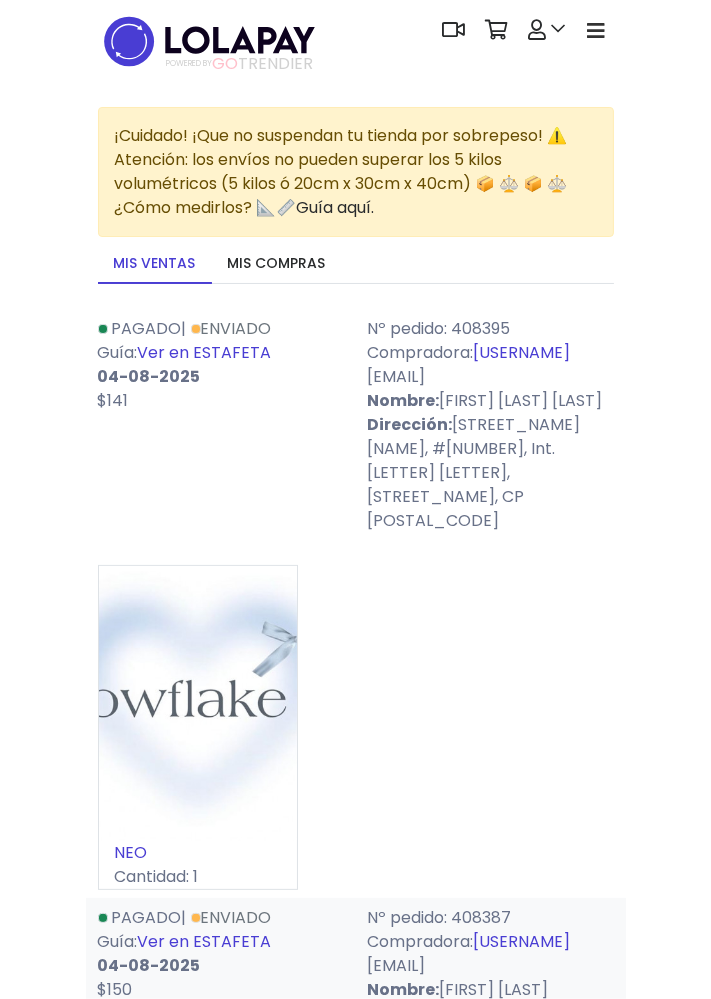click at bounding box center [596, 31] 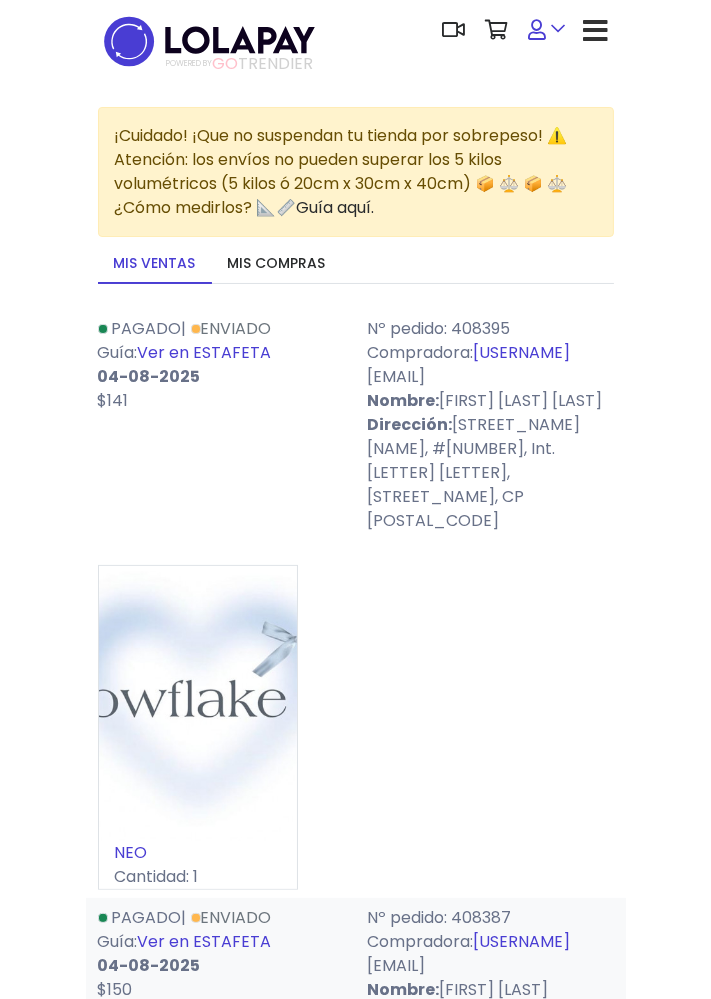 click at bounding box center (547, 30) 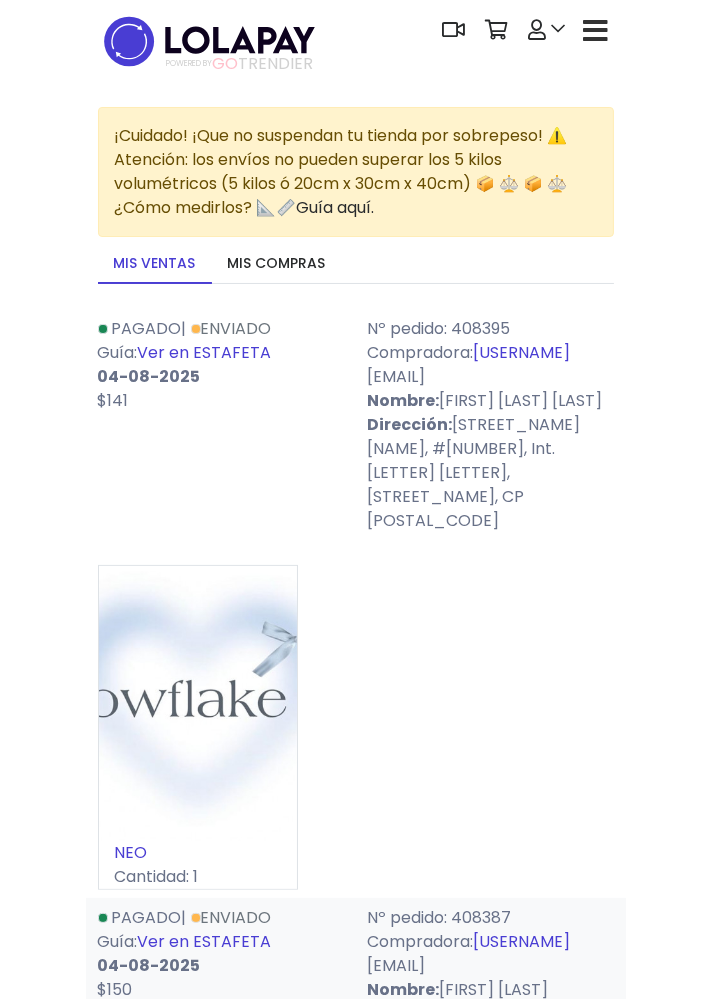click at bounding box center [596, 31] 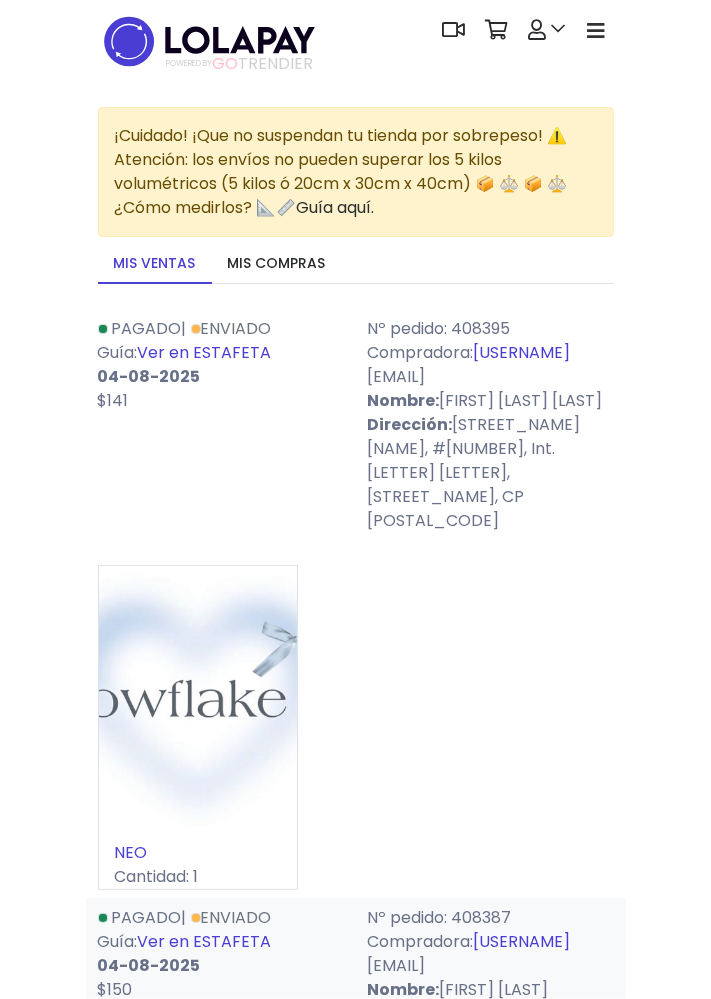 click at bounding box center (596, 31) 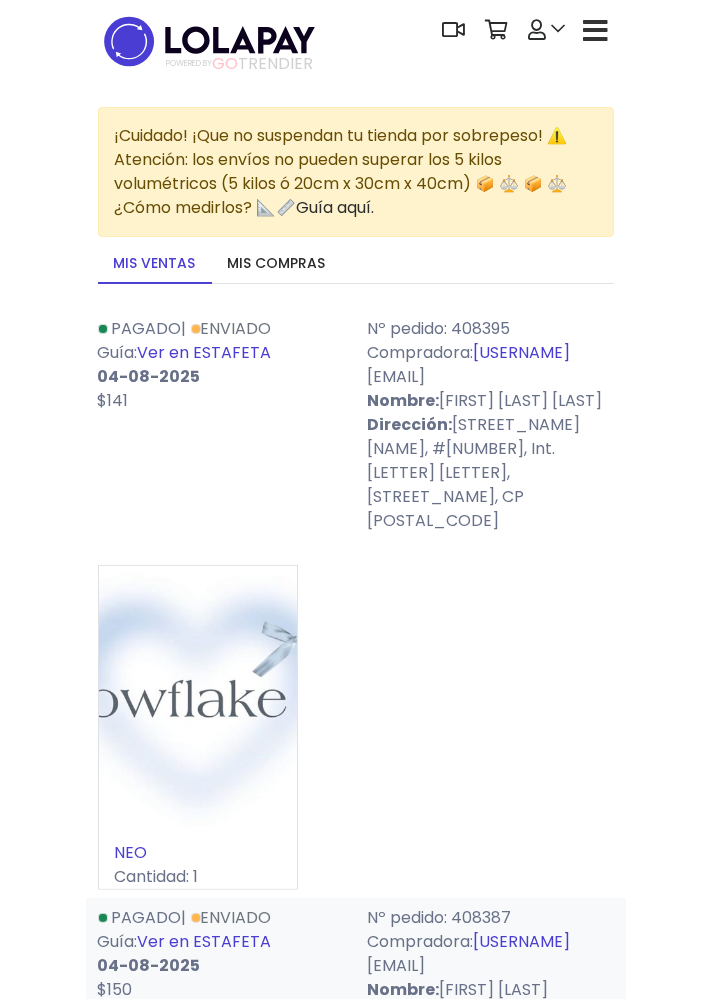 click at bounding box center (596, 31) 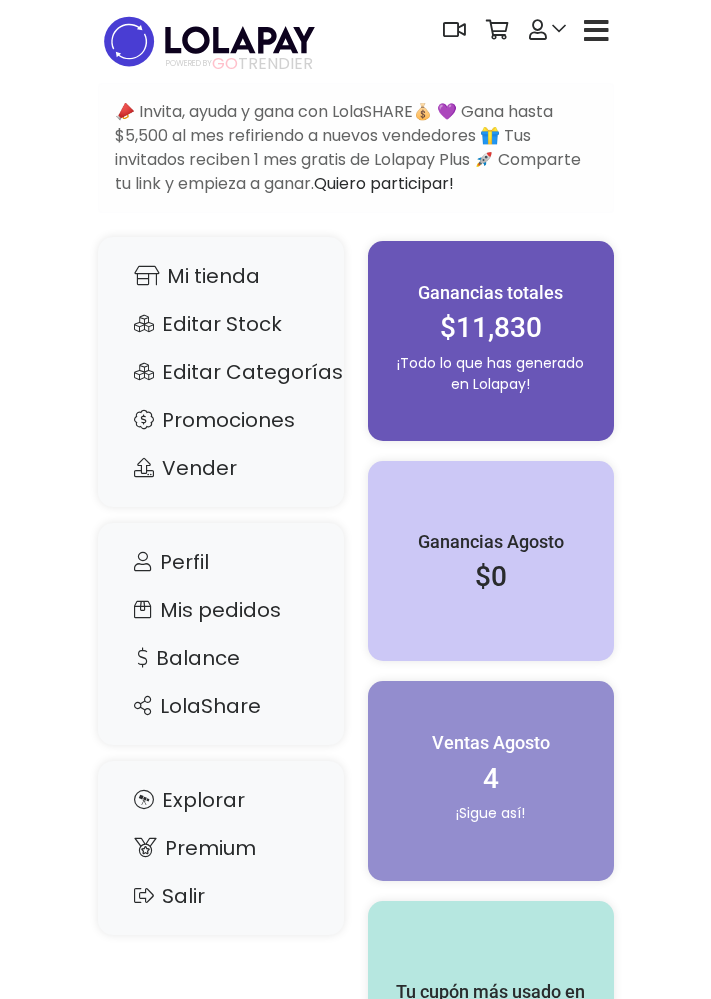 scroll, scrollTop: 0, scrollLeft: 0, axis: both 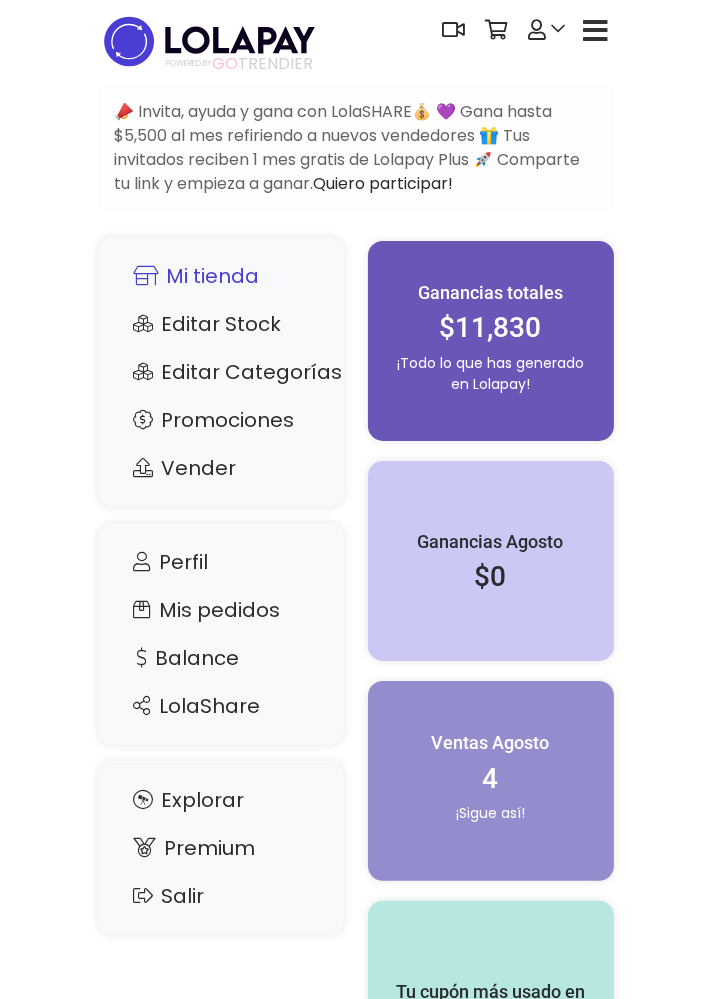 click on "Mi tienda" at bounding box center [221, 276] 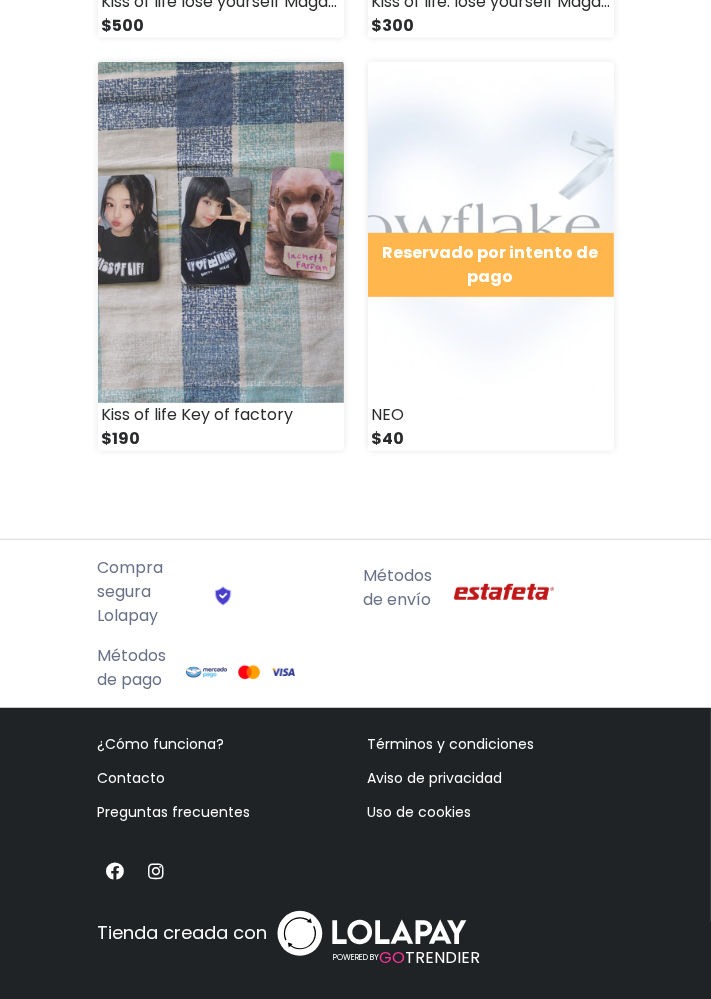 scroll, scrollTop: 859, scrollLeft: 0, axis: vertical 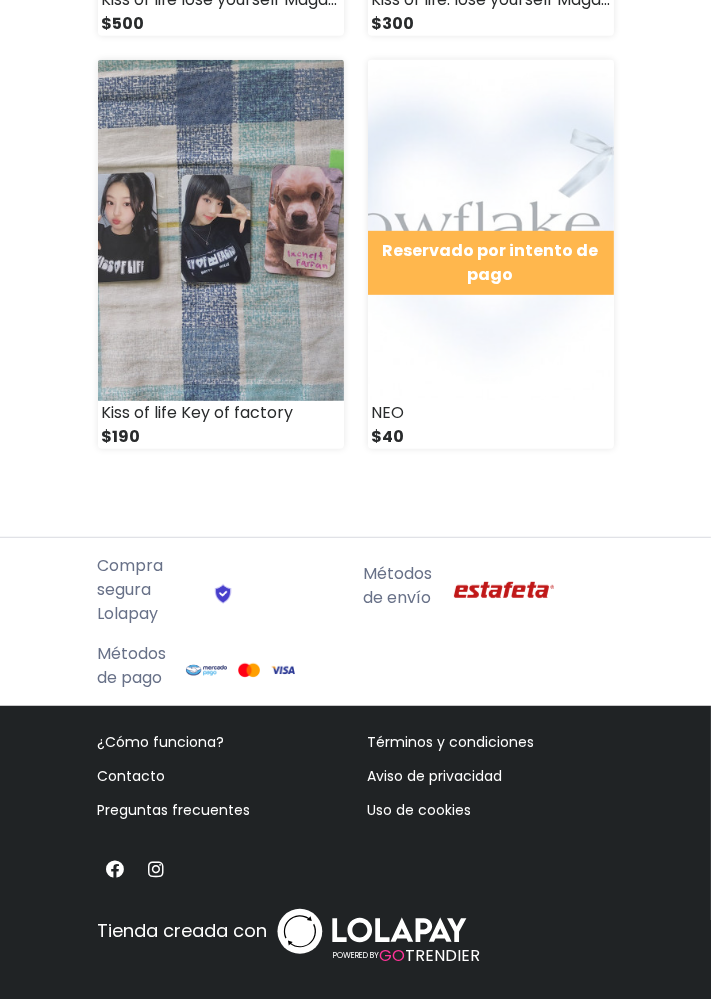 click at bounding box center [491, 230] 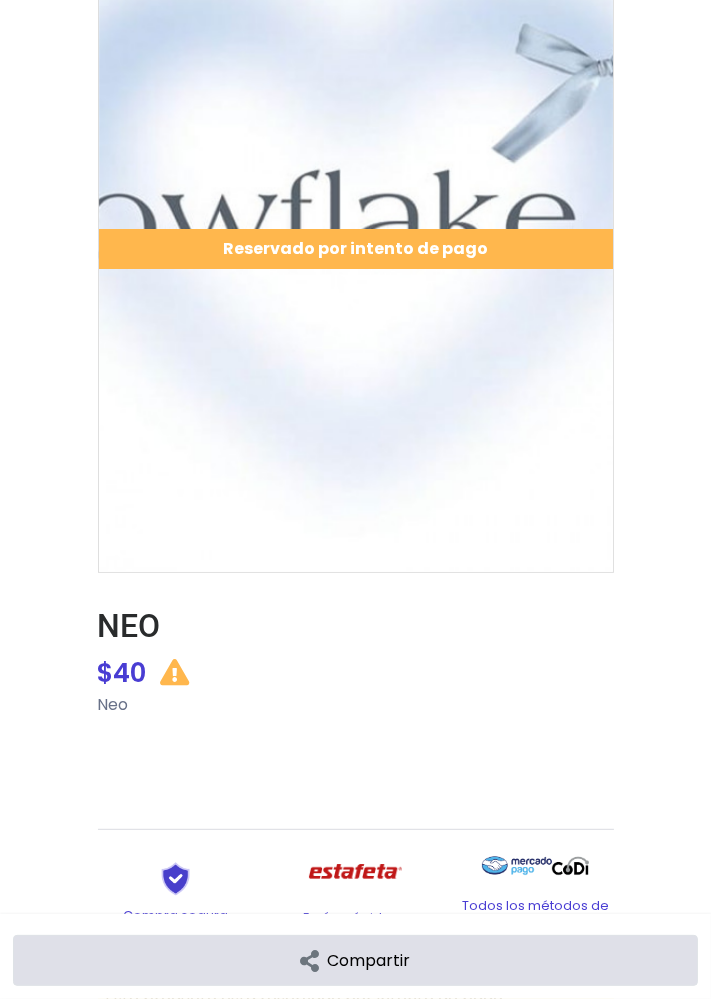 scroll, scrollTop: 0, scrollLeft: 0, axis: both 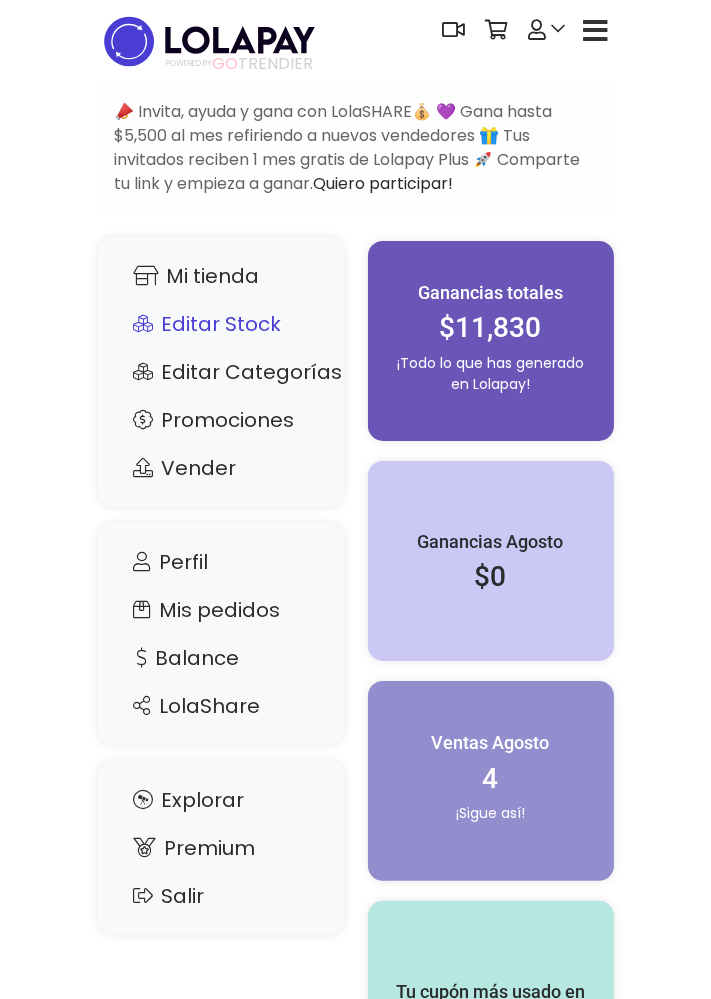 click on "Editar Stock" at bounding box center [221, 324] 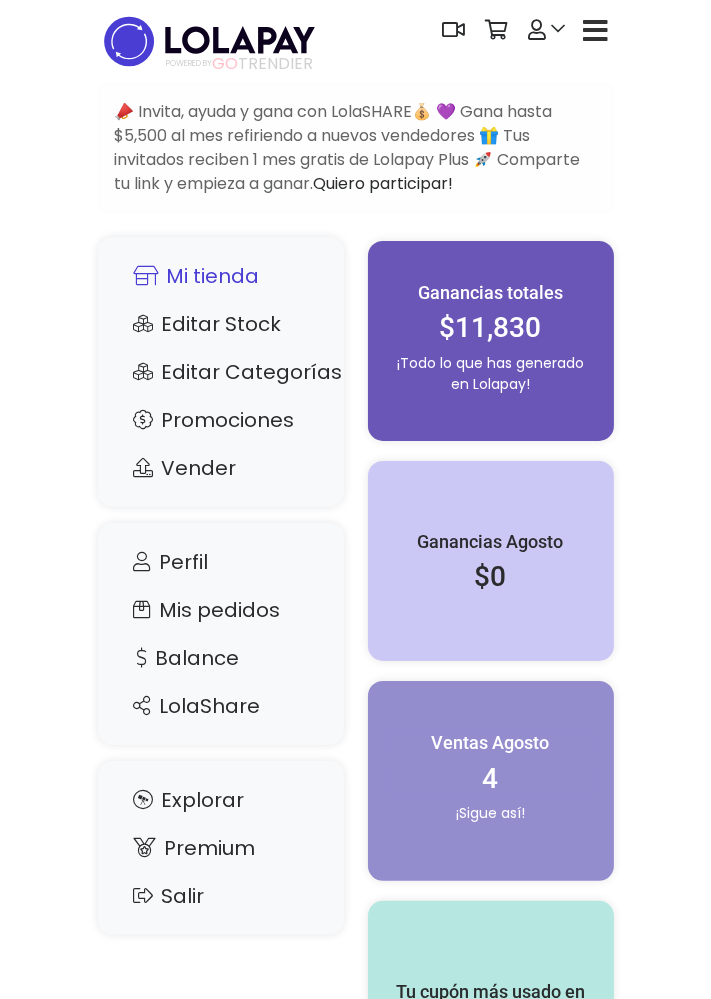 click on "Mi tienda" at bounding box center [221, 276] 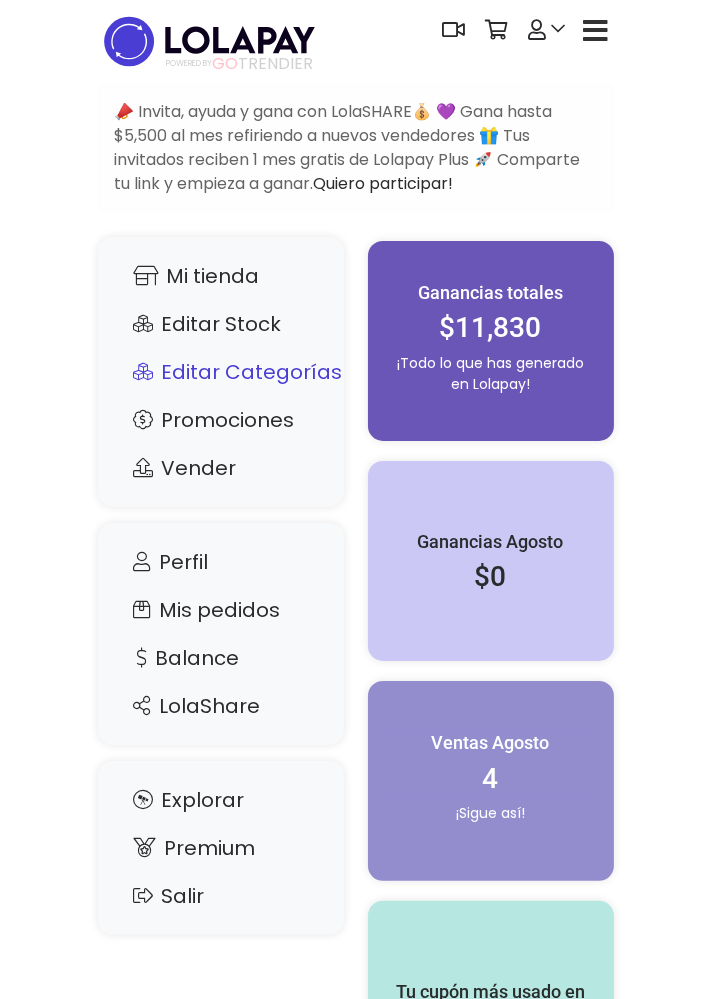 click on "Editar Categorías" at bounding box center [221, 372] 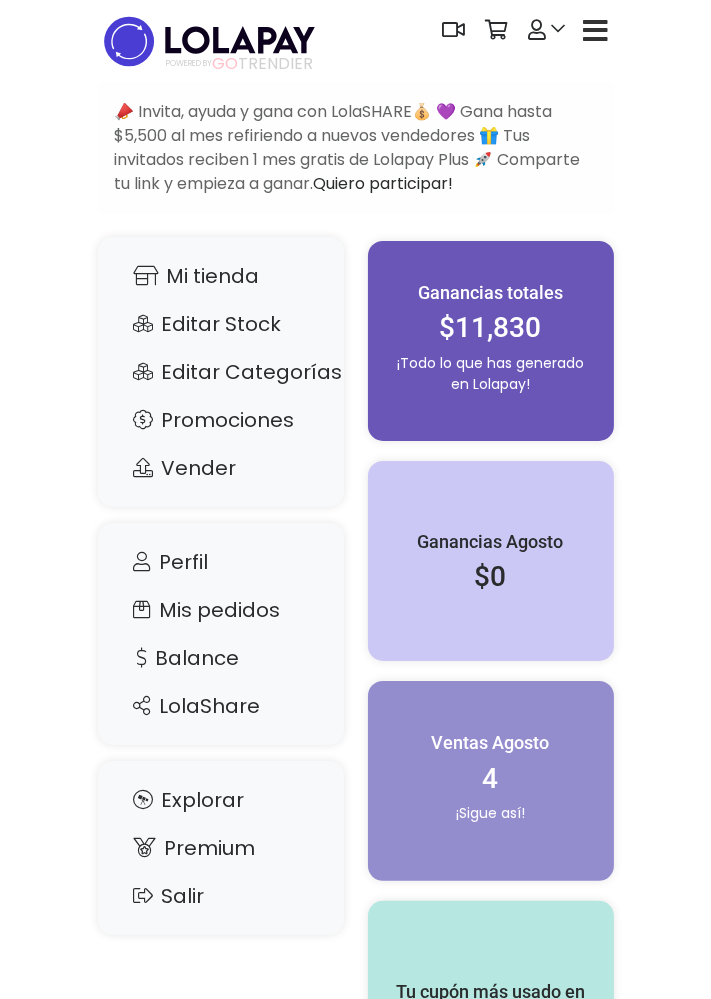 click on "Editar Stock" at bounding box center [221, 324] 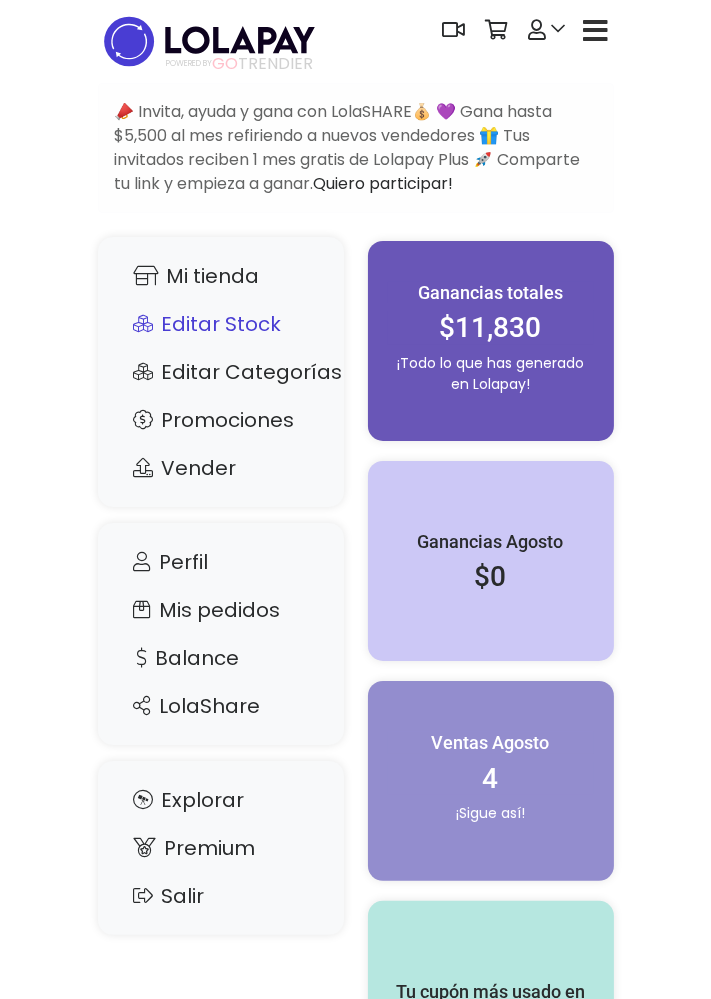 click on "Editar Stock" at bounding box center [221, 324] 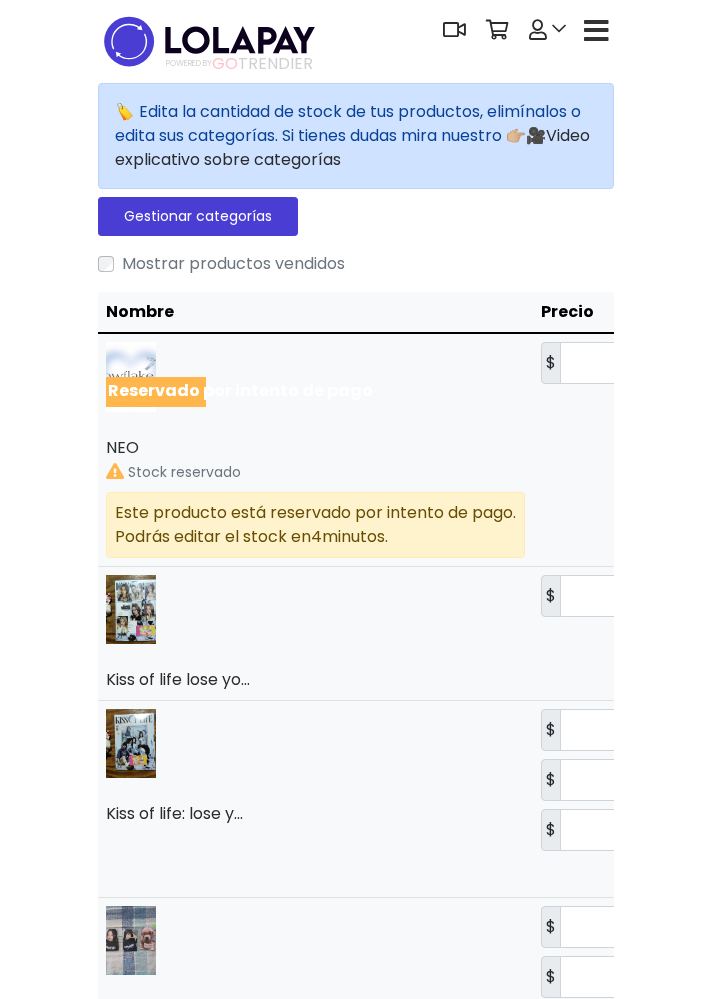 scroll, scrollTop: 0, scrollLeft: 0, axis: both 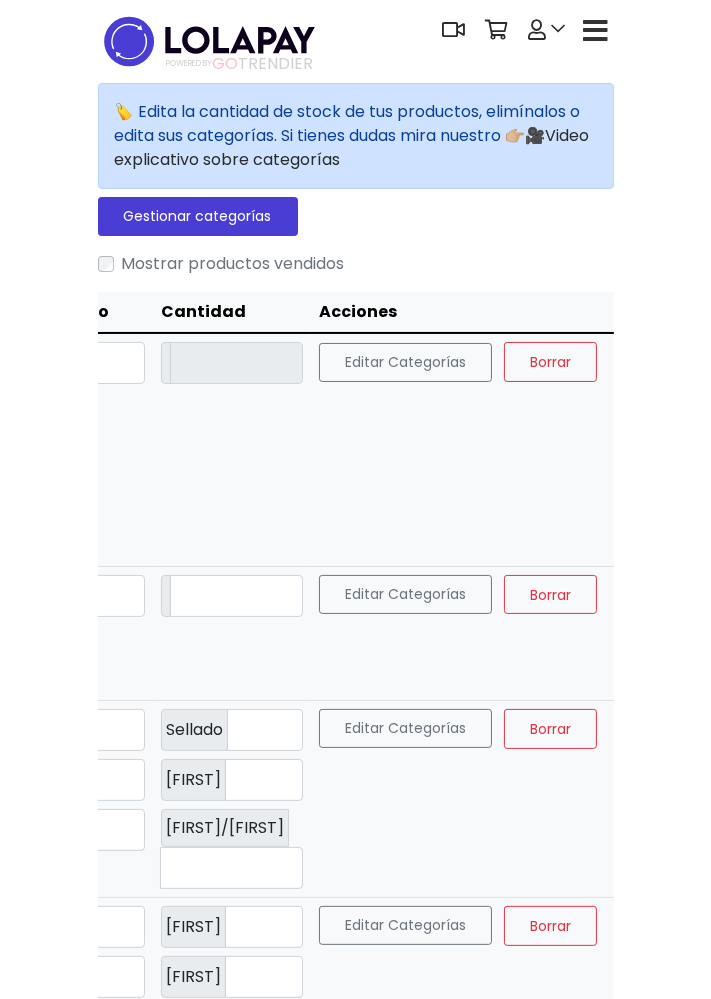click on "Editar Categorías" at bounding box center (405, 362) 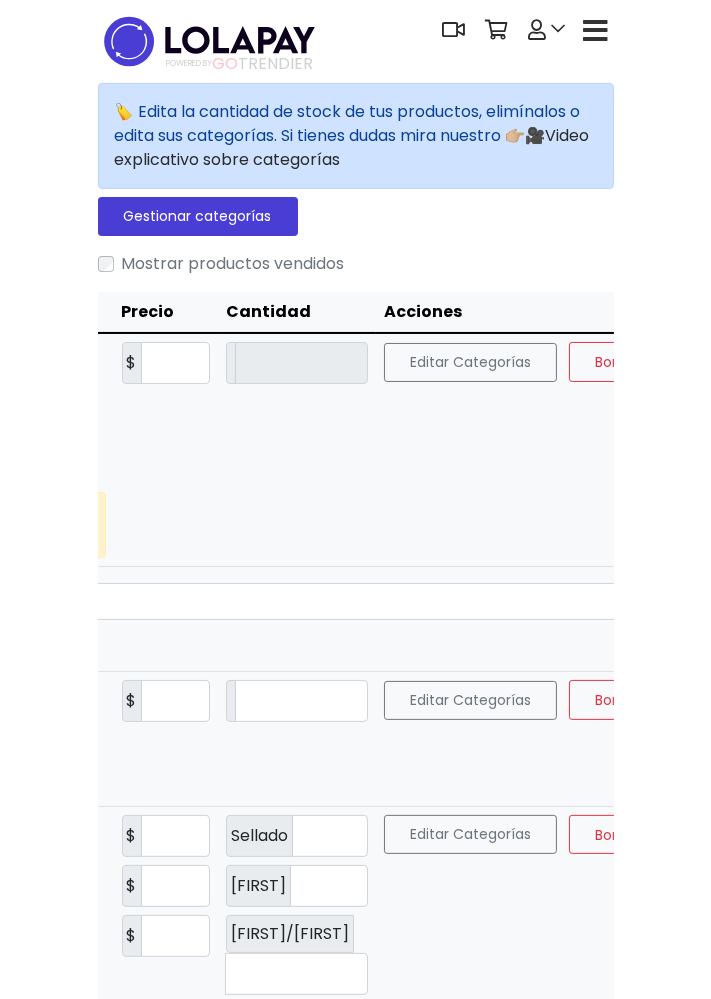 scroll, scrollTop: 0, scrollLeft: 434, axis: horizontal 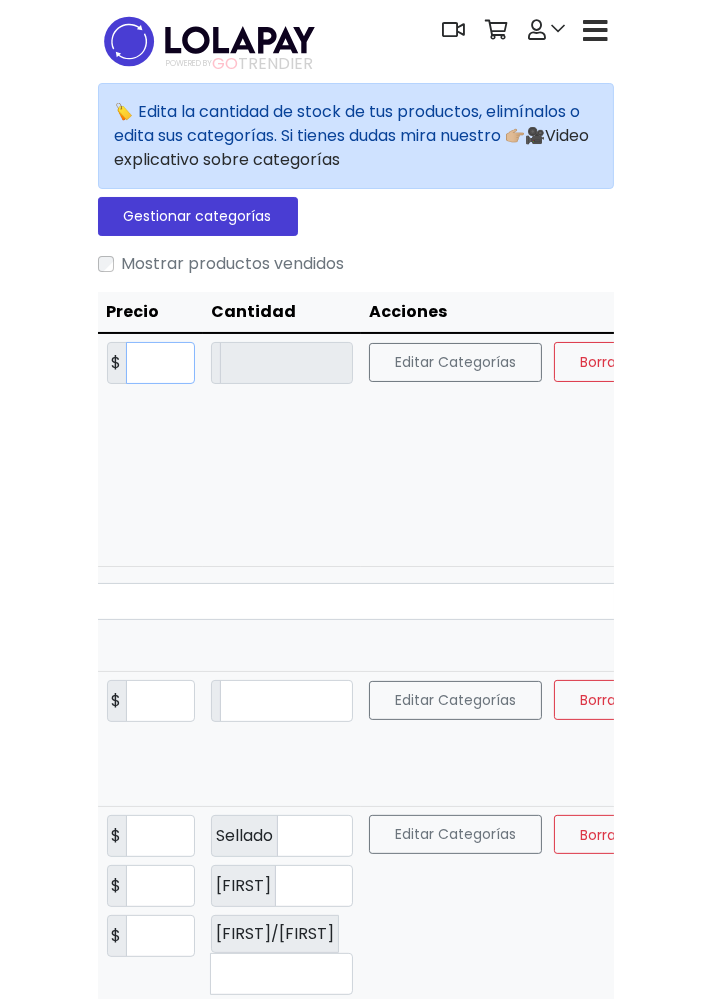 click on "**" at bounding box center [161, 363] 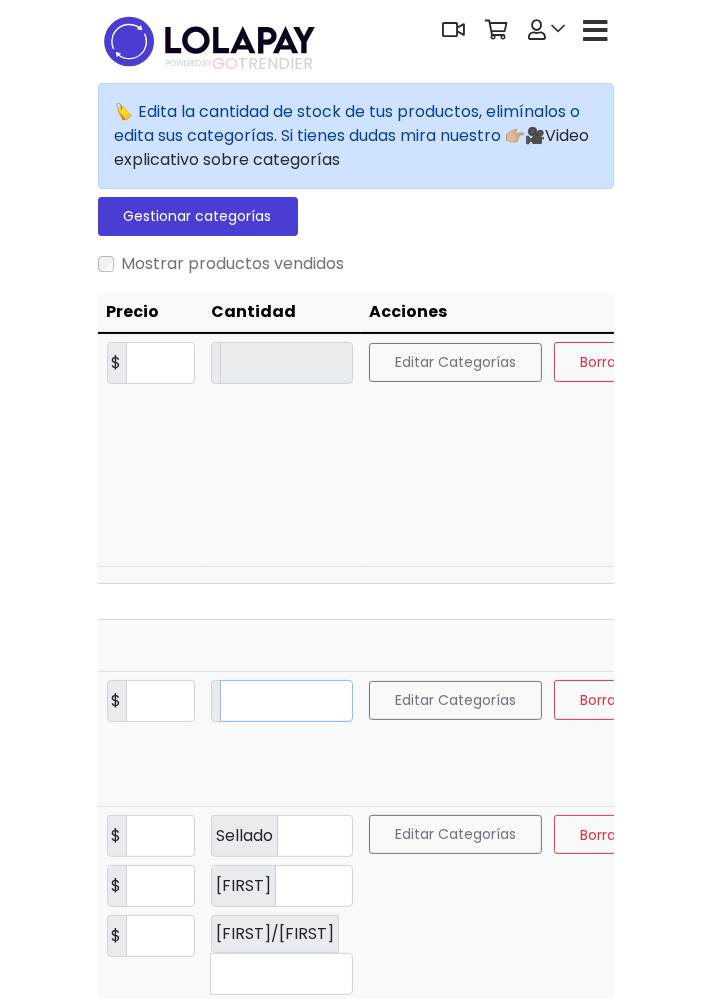 click on "*" at bounding box center [286, 701] 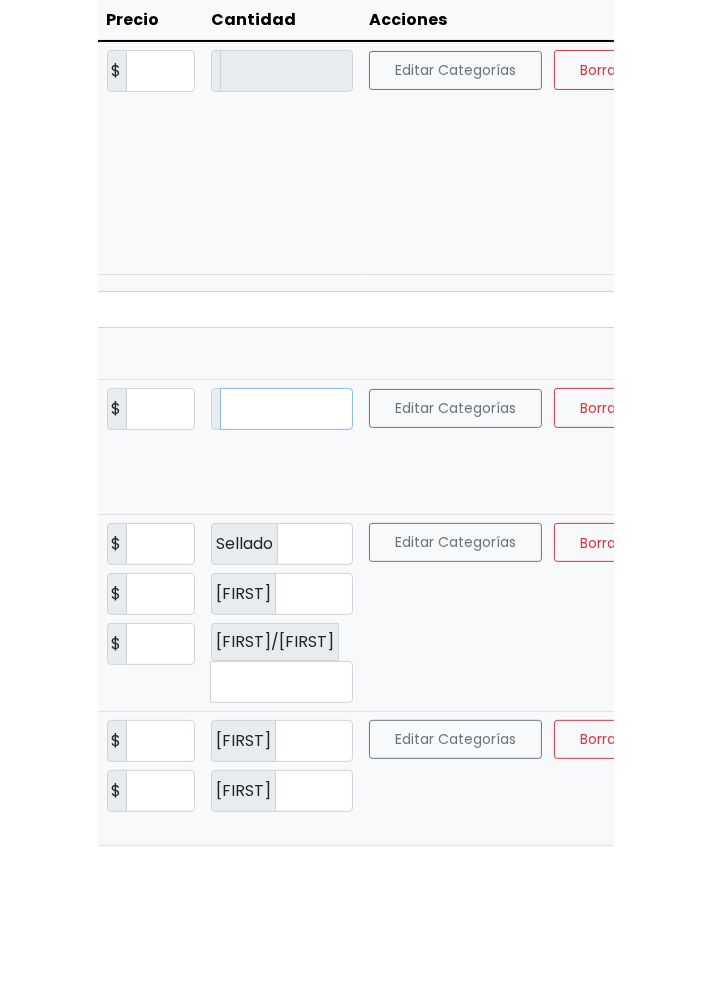 scroll, scrollTop: 0, scrollLeft: 0, axis: both 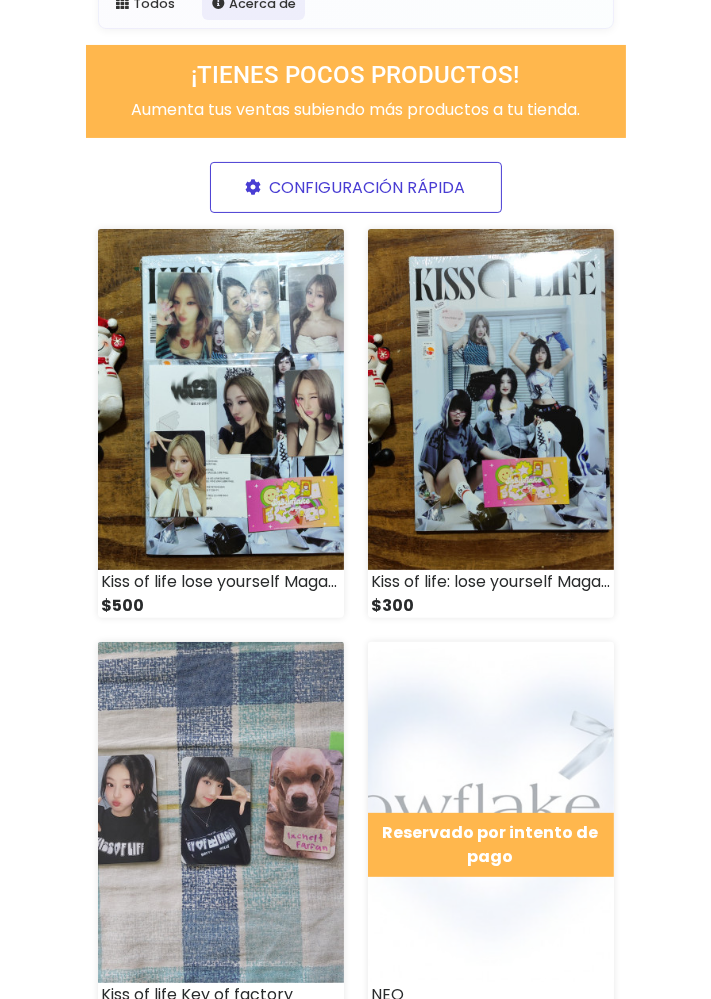 click at bounding box center [491, 812] 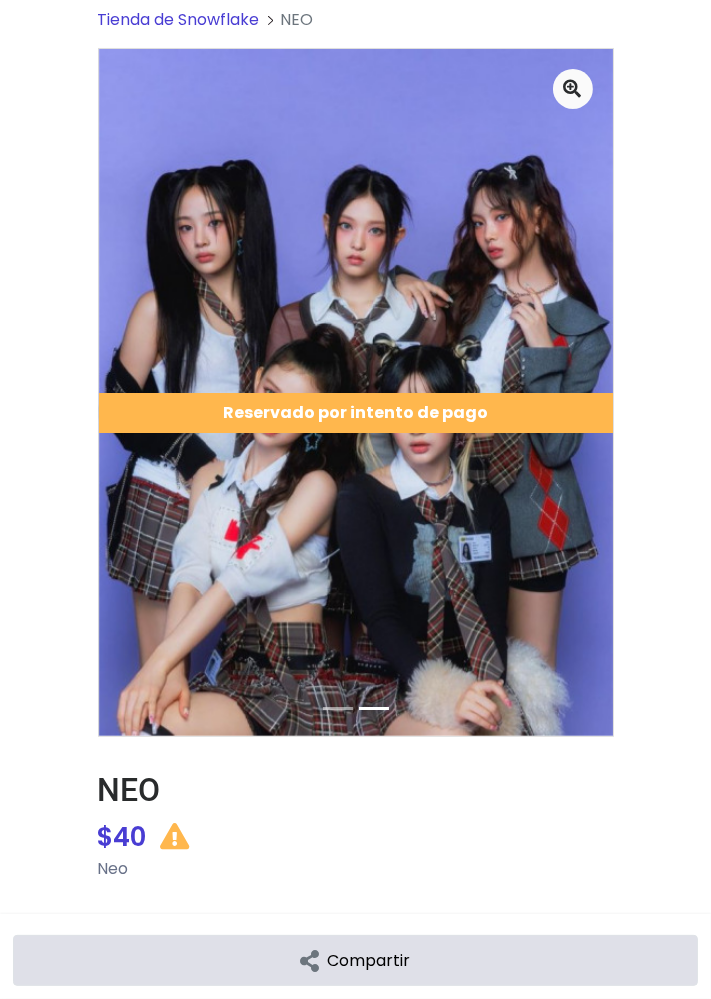 scroll, scrollTop: 0, scrollLeft: 0, axis: both 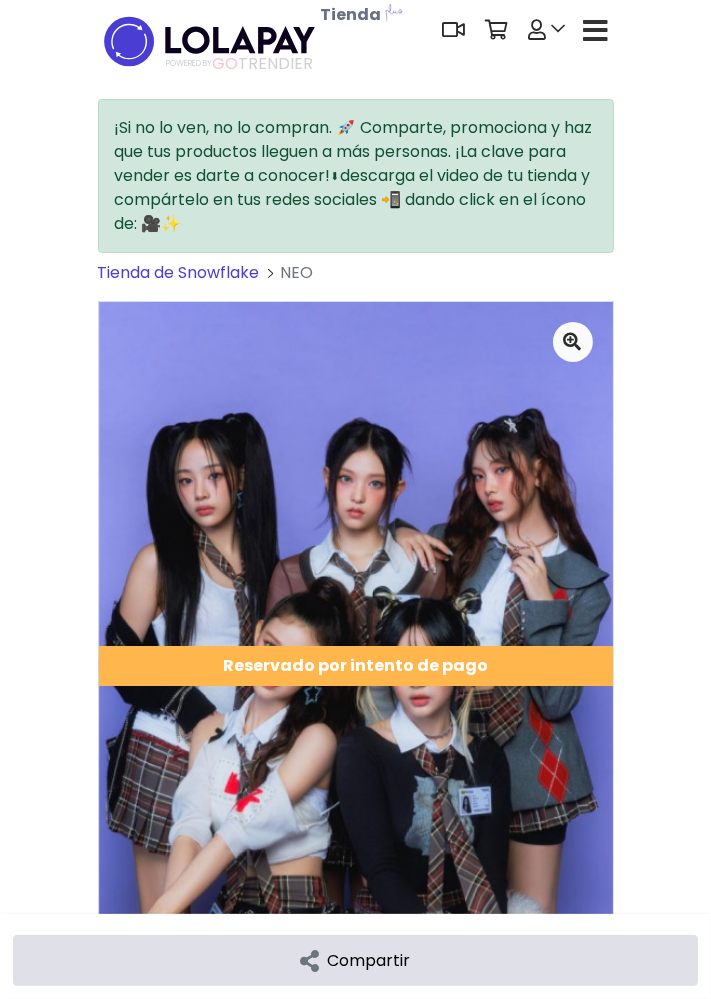 click at bounding box center [596, 31] 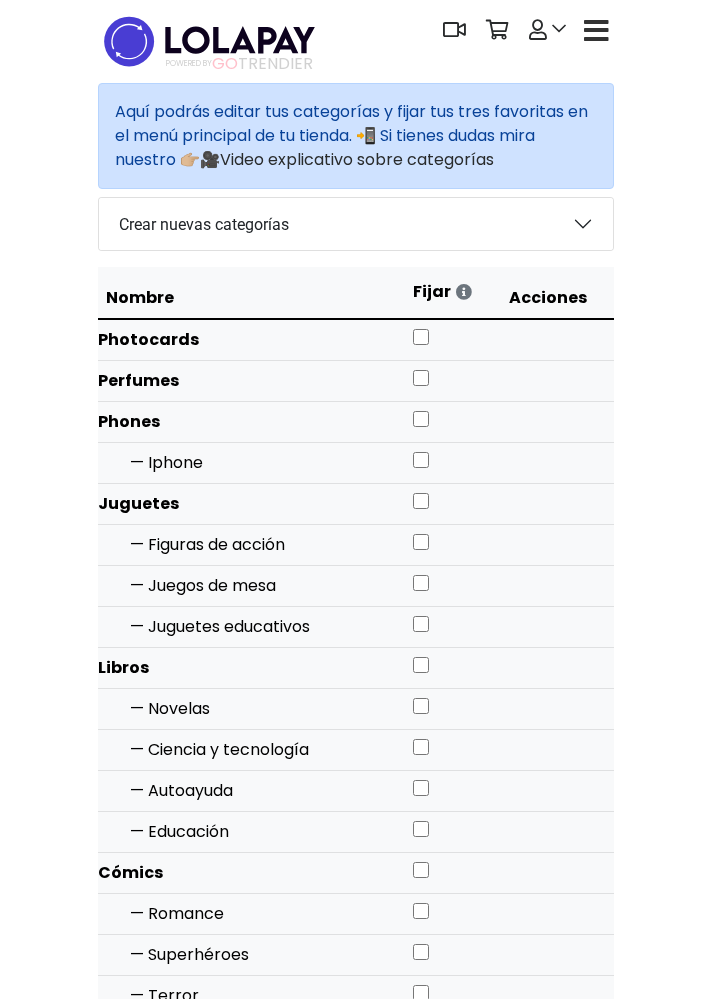 scroll, scrollTop: 0, scrollLeft: 0, axis: both 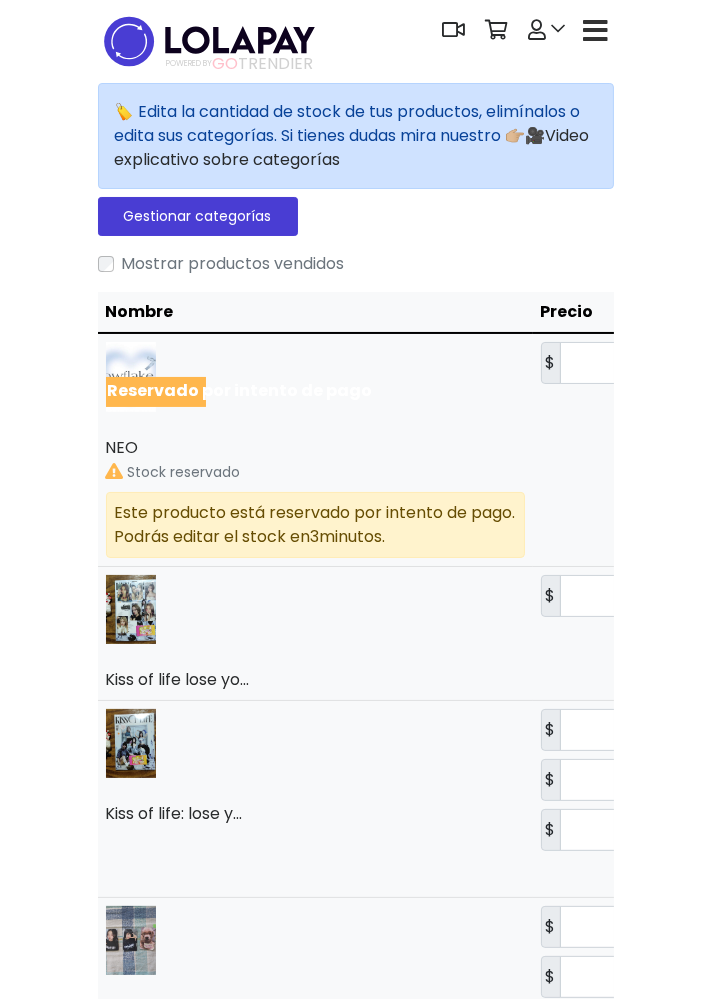 click on "3" at bounding box center (315, 536) 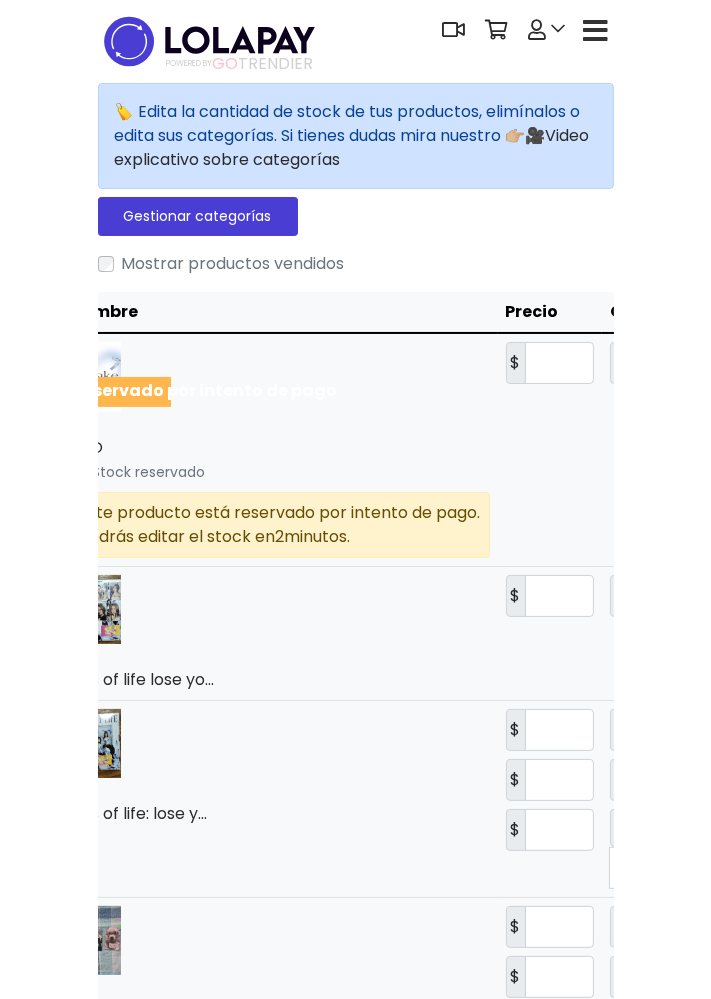 scroll, scrollTop: 0, scrollLeft: 0, axis: both 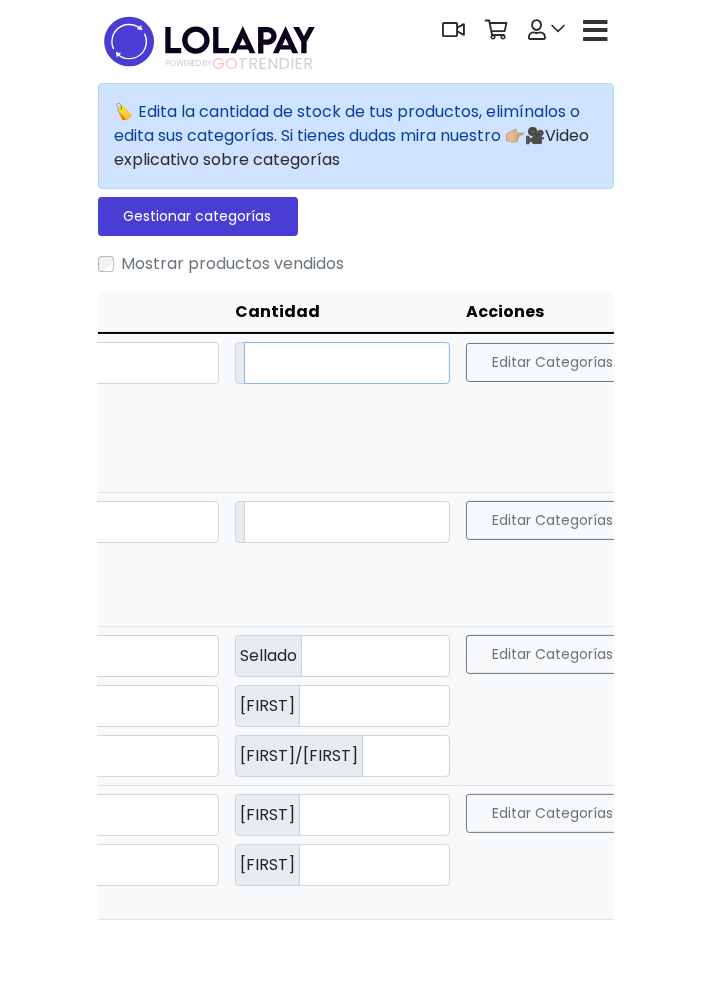 click on "*" at bounding box center (347, 363) 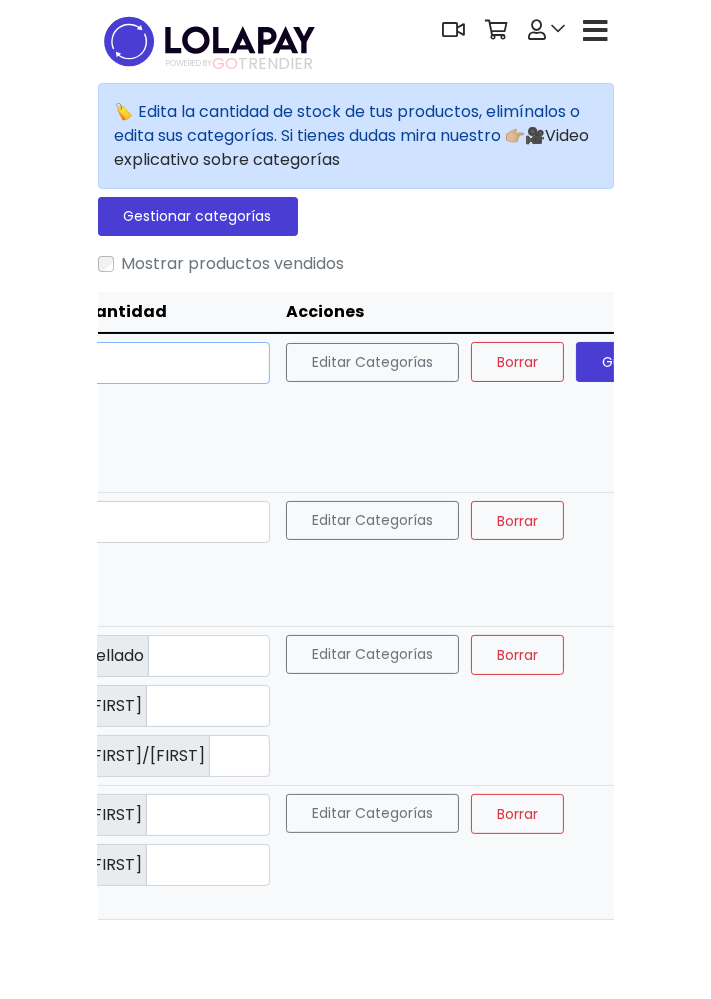 scroll, scrollTop: 0, scrollLeft: 484, axis: horizontal 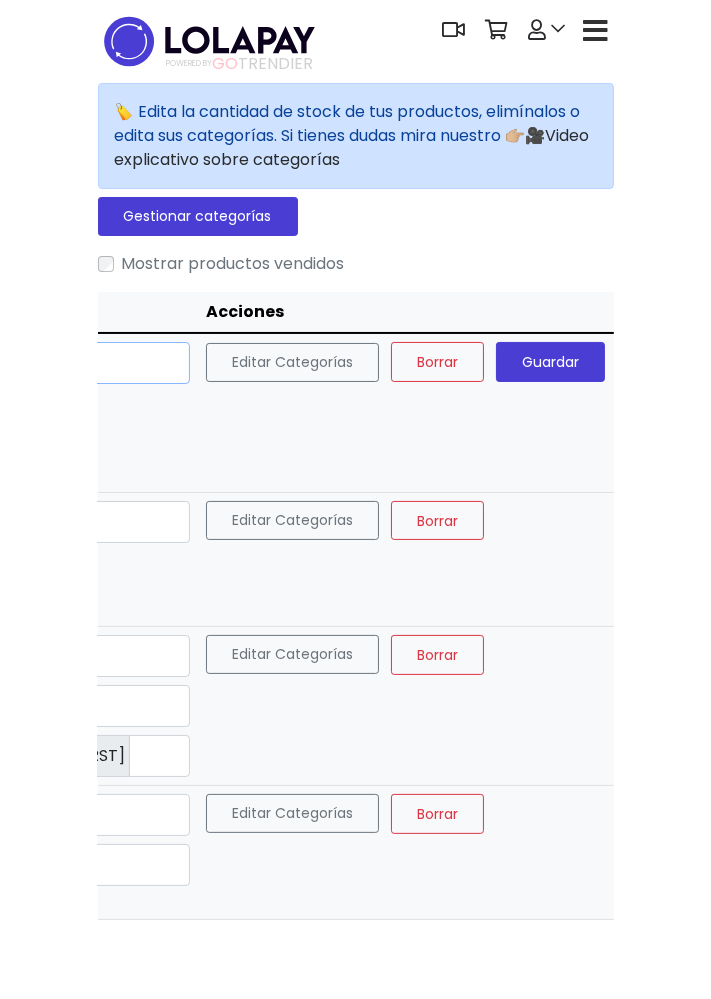 type on "**" 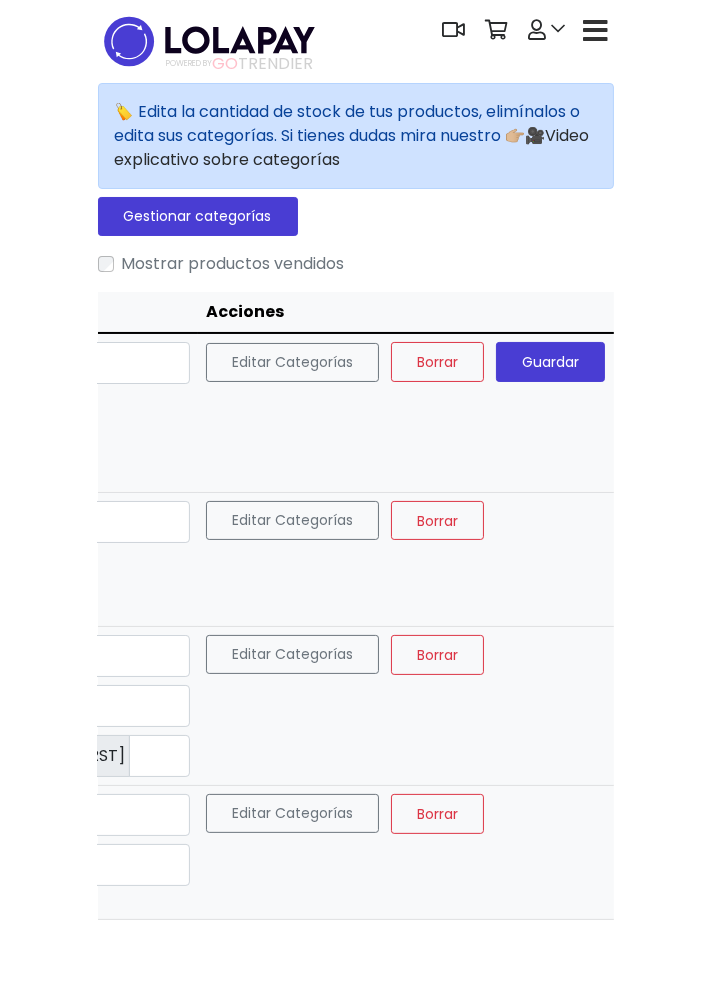 click on "Guardar" at bounding box center [550, 362] 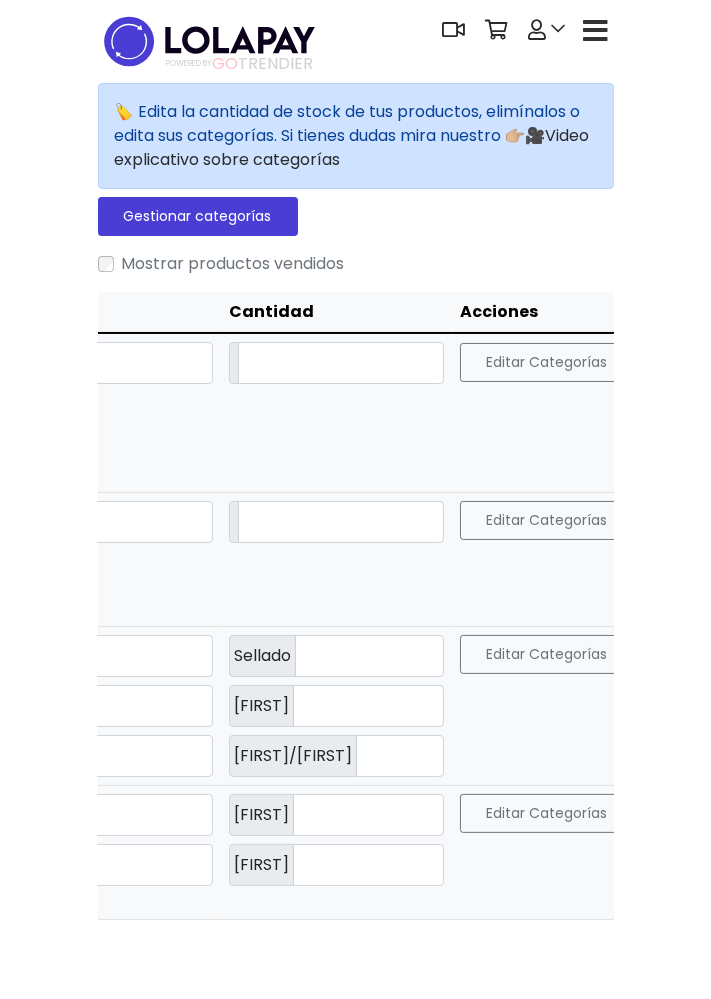 scroll, scrollTop: 0, scrollLeft: 0, axis: both 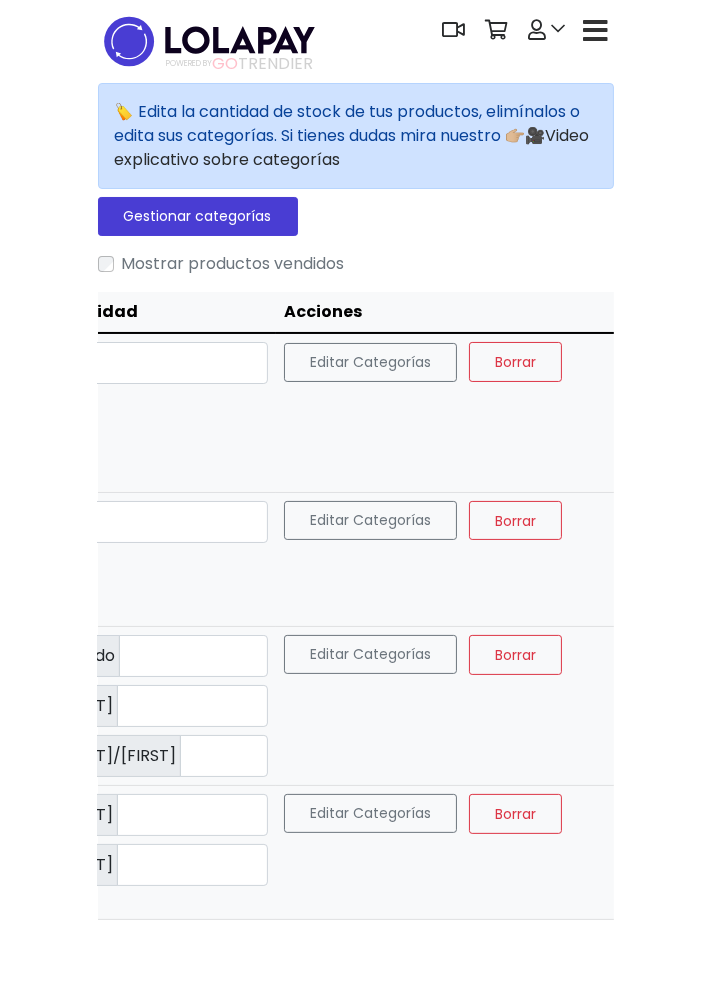 click on "¡Cambios guardados!
🏷️ Edita la cantidad de stock de tus productos, elimínalos o edita sus categorías. Si tienes dudas mira nuestro 👉🏼🎥 Video explicativo sobre categorías
Gestionar categorías
Mostrar productos vendidos
Nombre
Precio
Cantidad
Acciones
NEO 5 $ ** **" at bounding box center (355, 541) 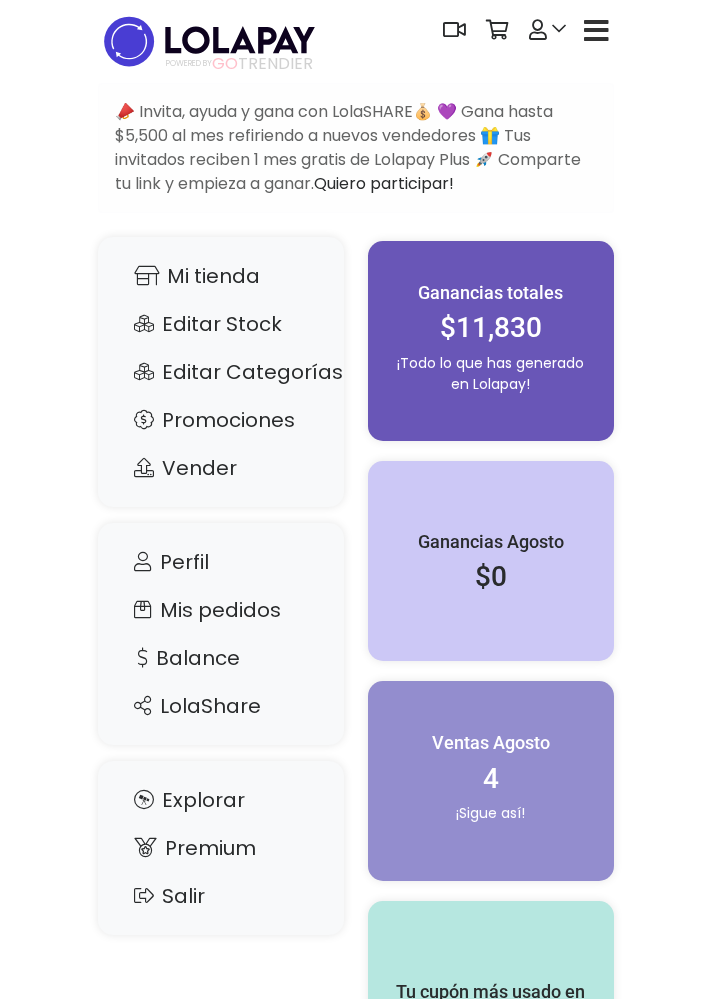scroll, scrollTop: 0, scrollLeft: 0, axis: both 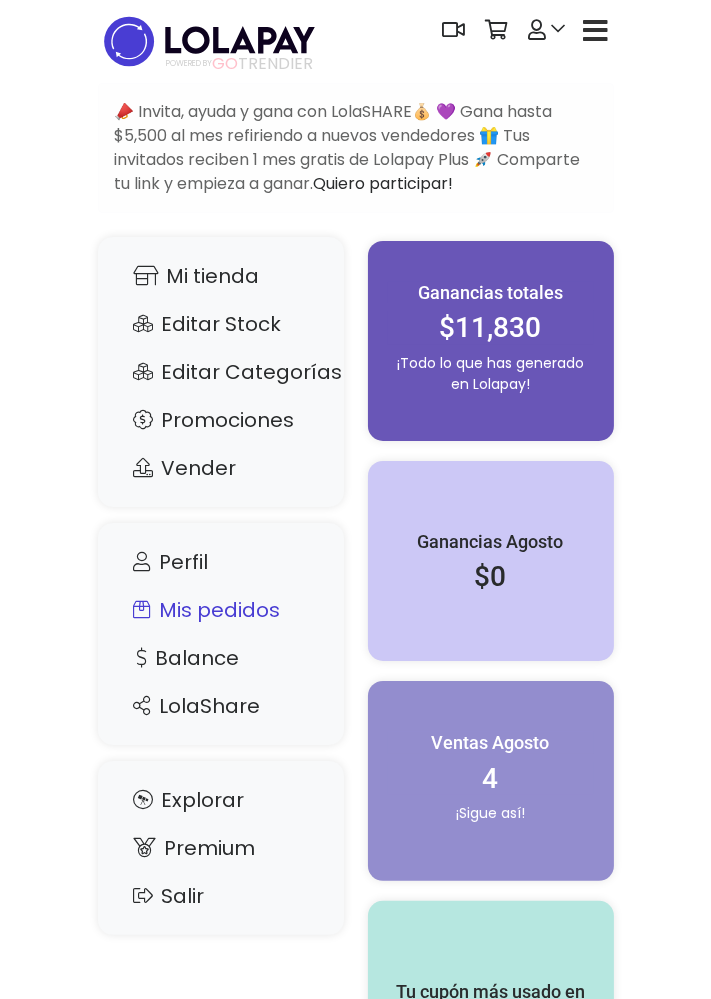 click on "Mis pedidos" at bounding box center [221, 610] 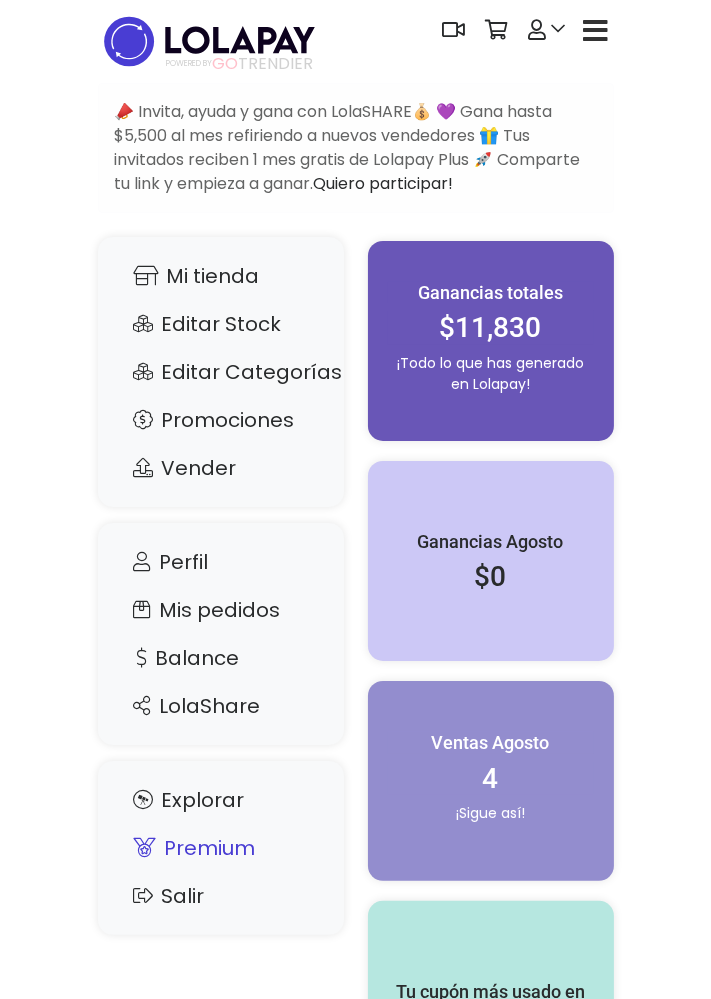 click on "Premium" at bounding box center [221, 848] 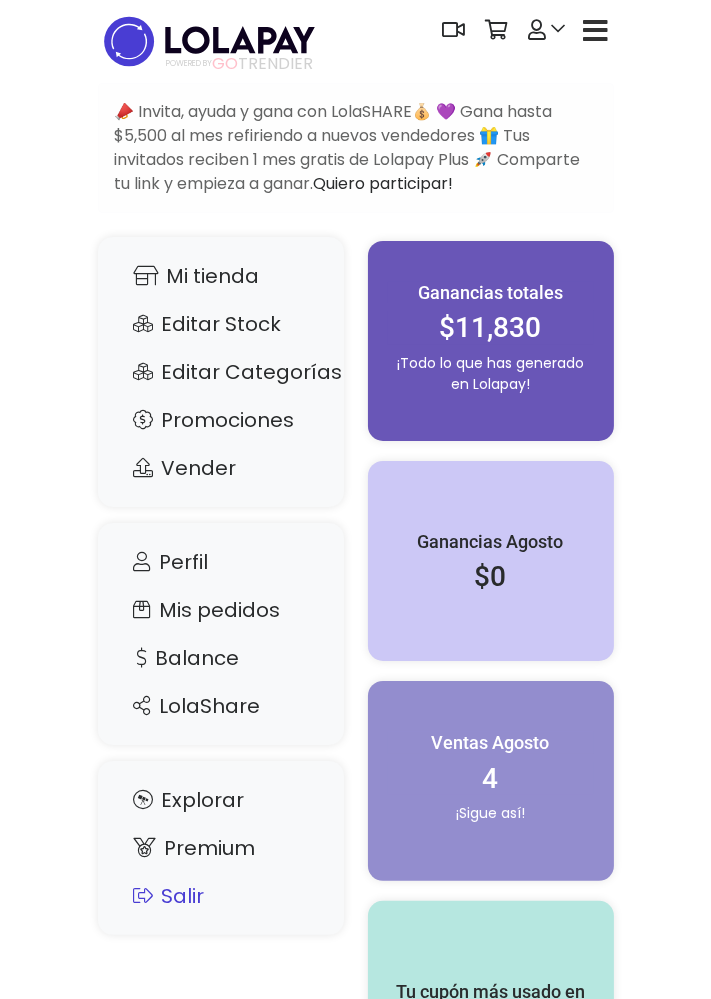 click on "Salir" at bounding box center [221, 896] 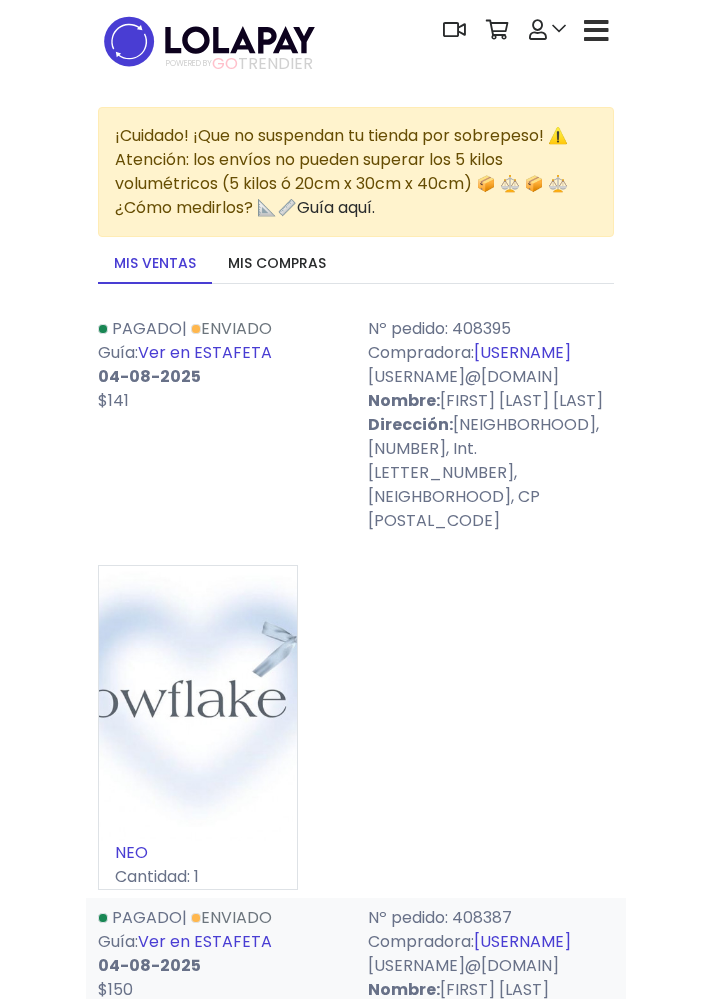scroll, scrollTop: 0, scrollLeft: 0, axis: both 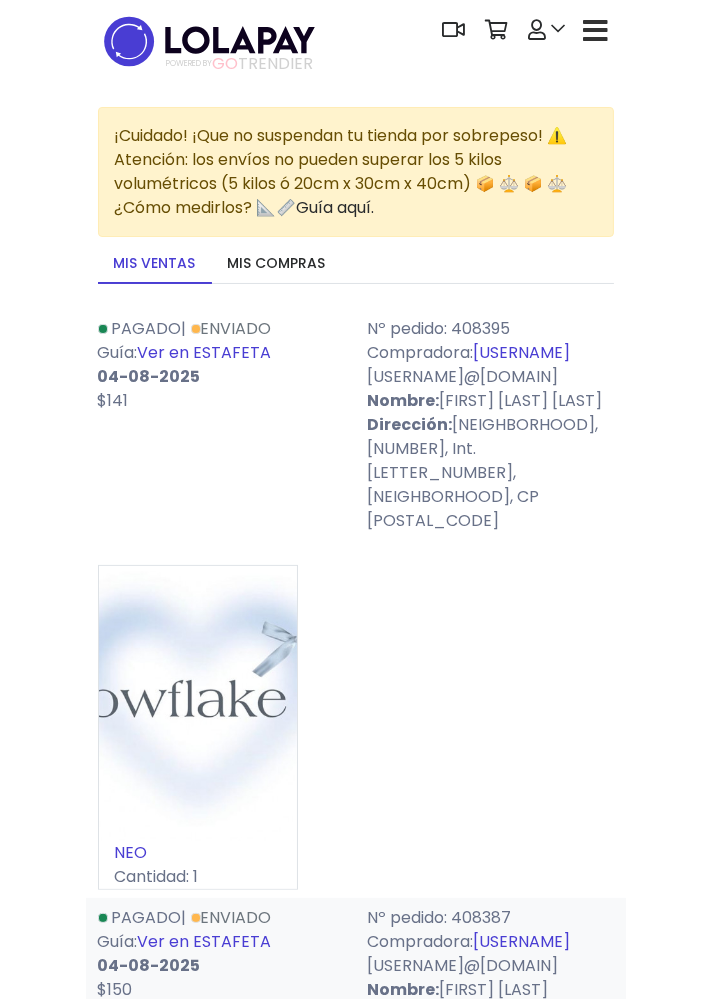 click on "¡Cuidado! ¡Que no suspendan tu tienda por sobrepeso! ⚠️ Atención: los envíos no pueden superar los 5 kilos volumétricos (5 kilos ó 20cm x 30cm x 40cm) 📦 ⚖️  📦 ⚖️  ¿Cómo medirlos? 📐📏  Guía aquí.
Convierte tu oferta para desbloquear esta acción
ACTUAL
Plan gratuito
5 ventas sin costo al mes" at bounding box center (355, 7236) 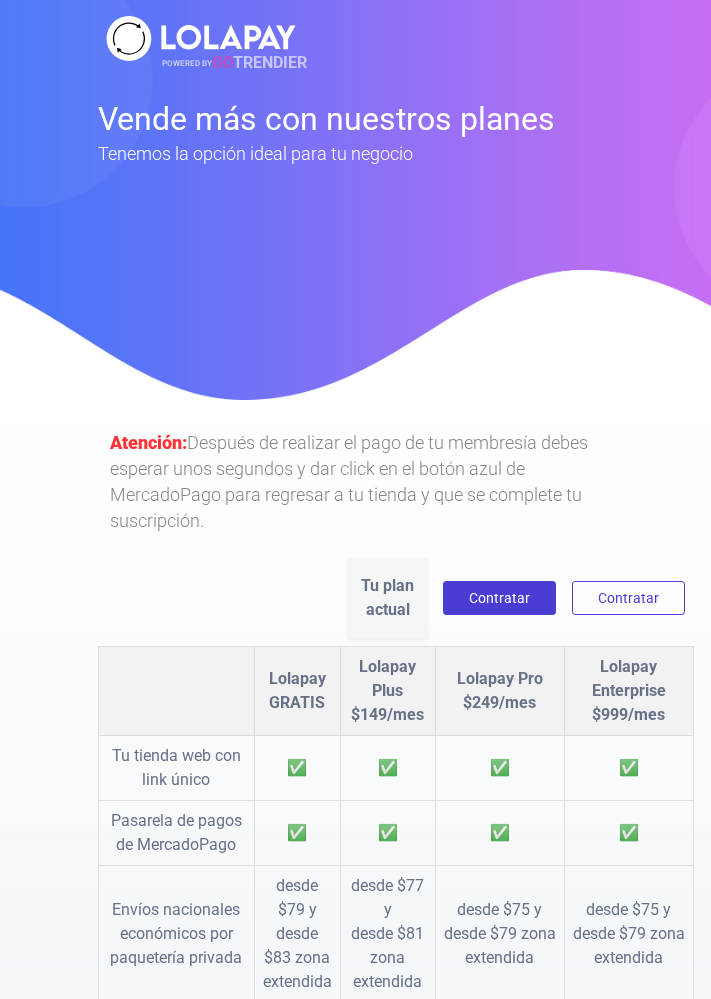 scroll, scrollTop: 0, scrollLeft: 0, axis: both 